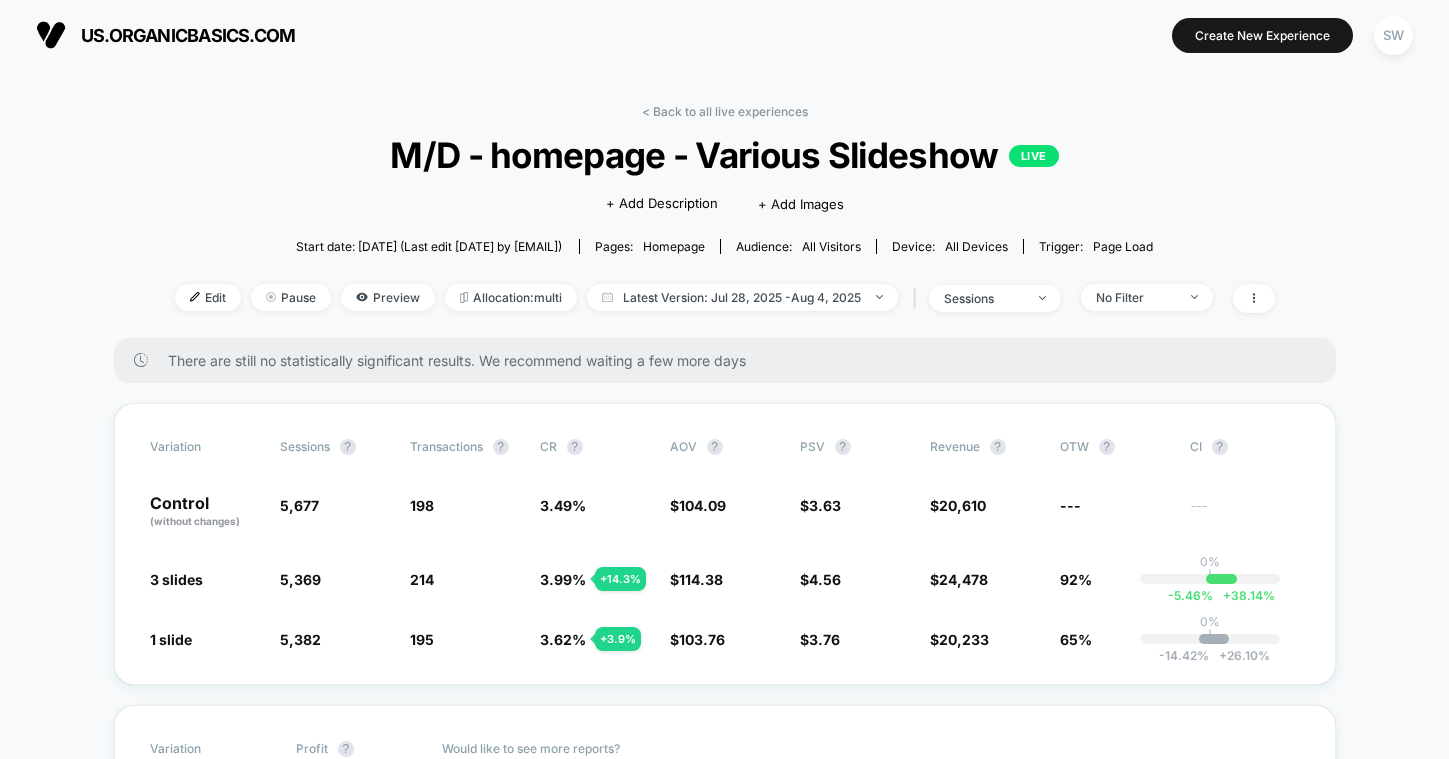 scroll, scrollTop: 0, scrollLeft: 0, axis: both 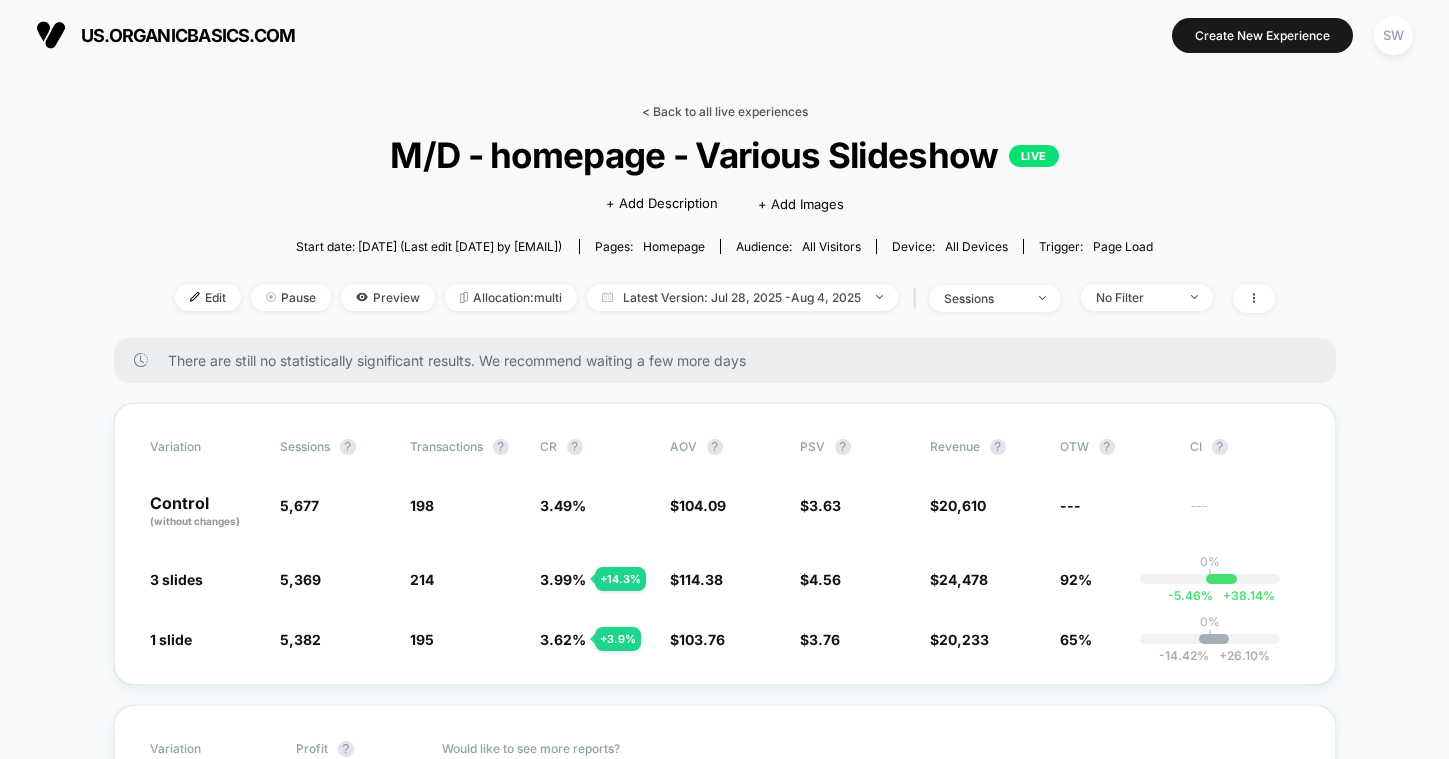 click on "< Back to all live experiences" at bounding box center (725, 111) 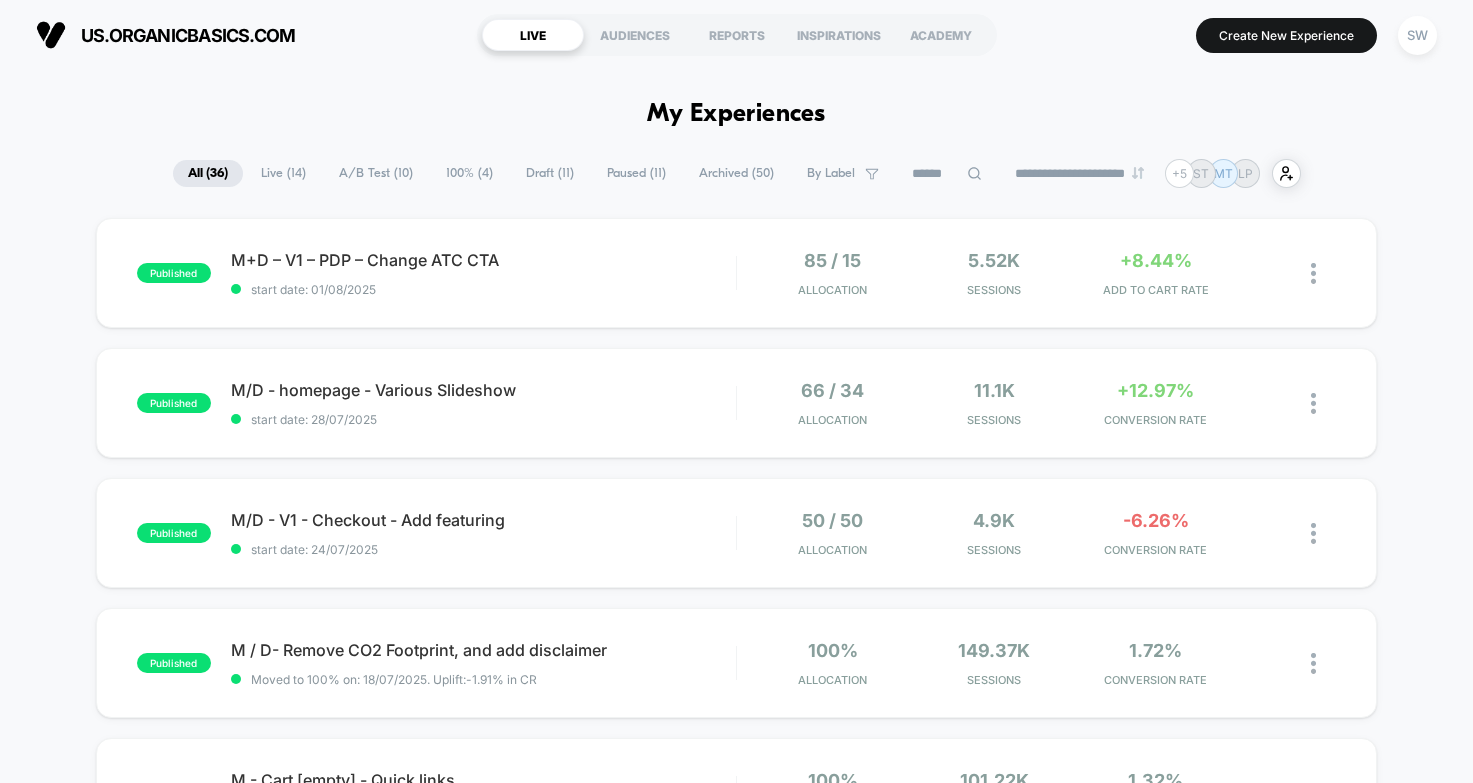 click on "A/B Test ( 10 )" at bounding box center [376, 173] 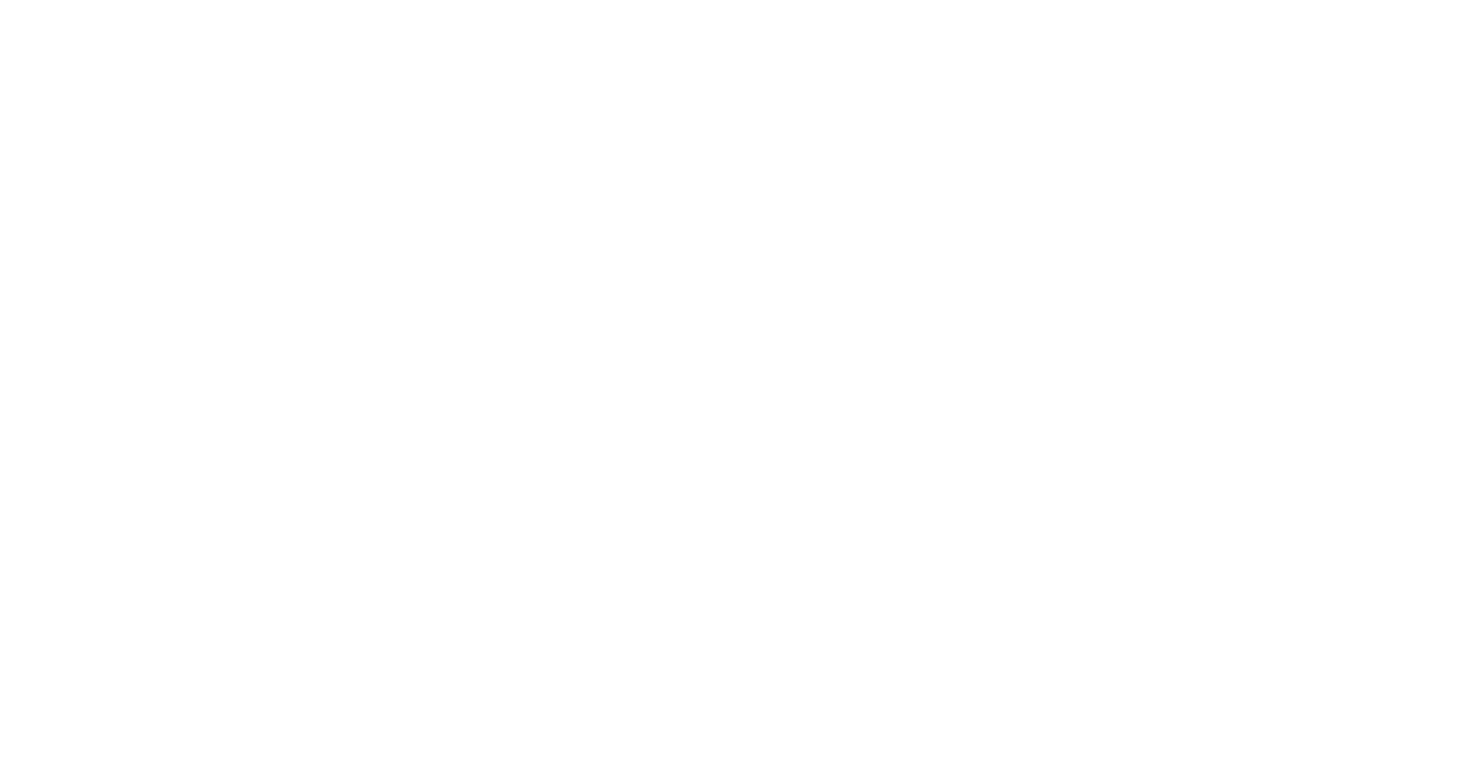scroll, scrollTop: 0, scrollLeft: 0, axis: both 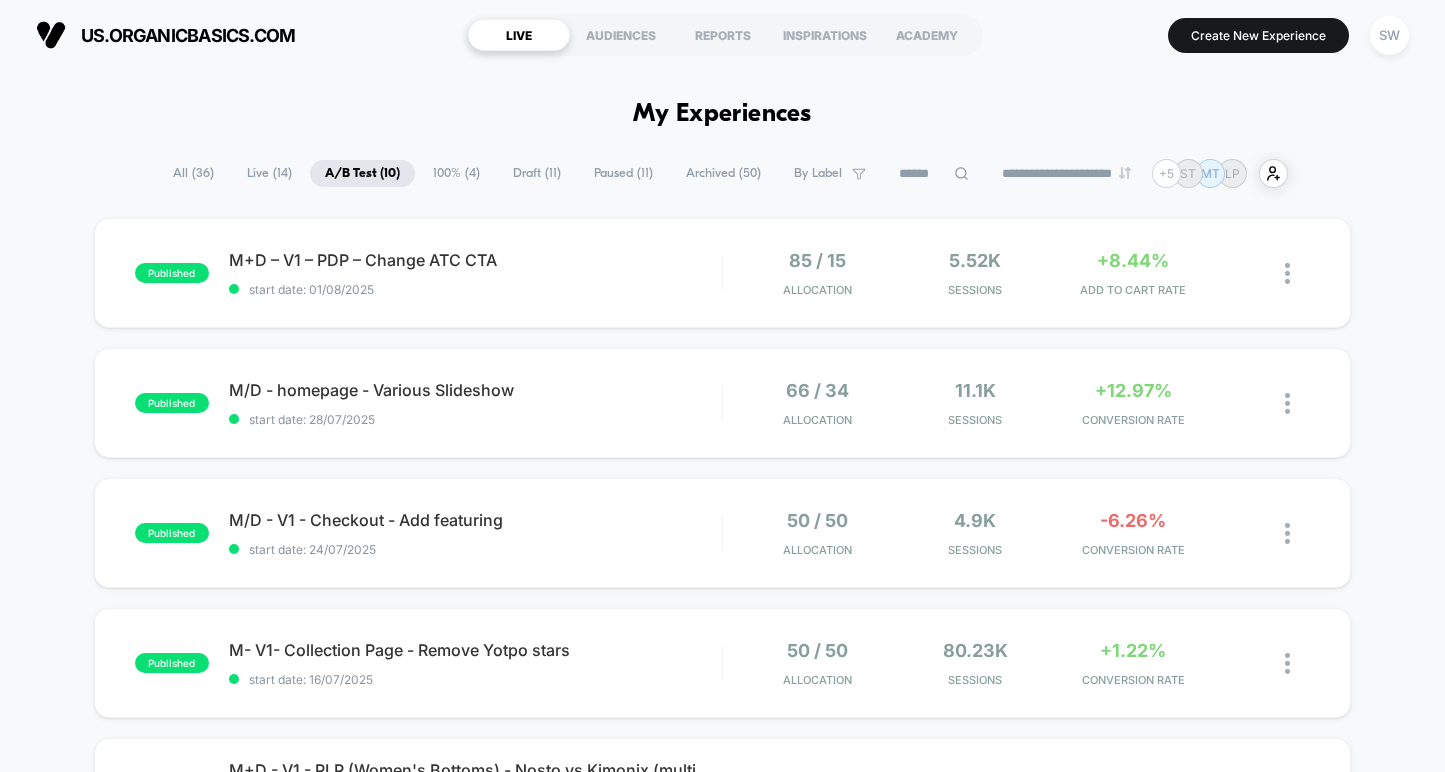 click on "My Experiences" at bounding box center (722, 114) 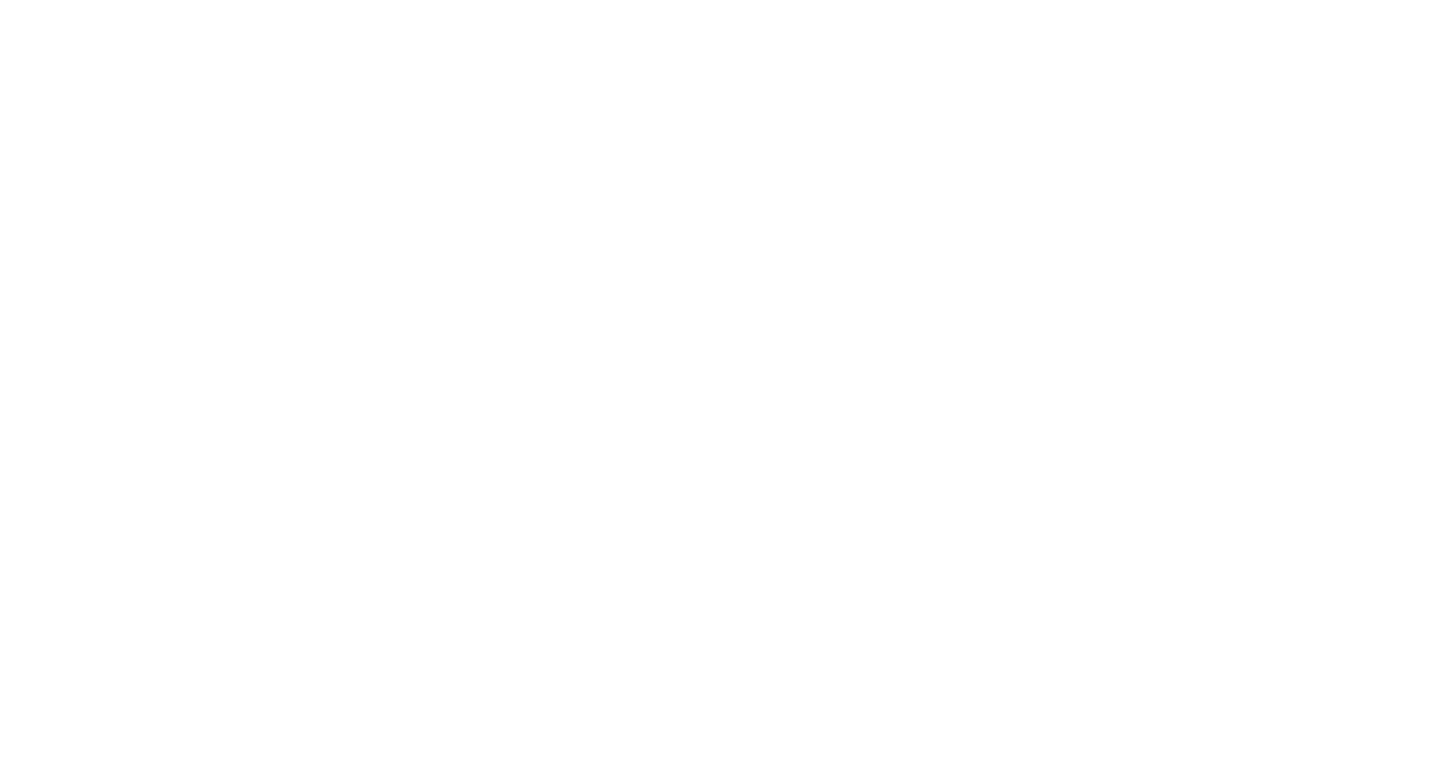 scroll, scrollTop: 0, scrollLeft: 0, axis: both 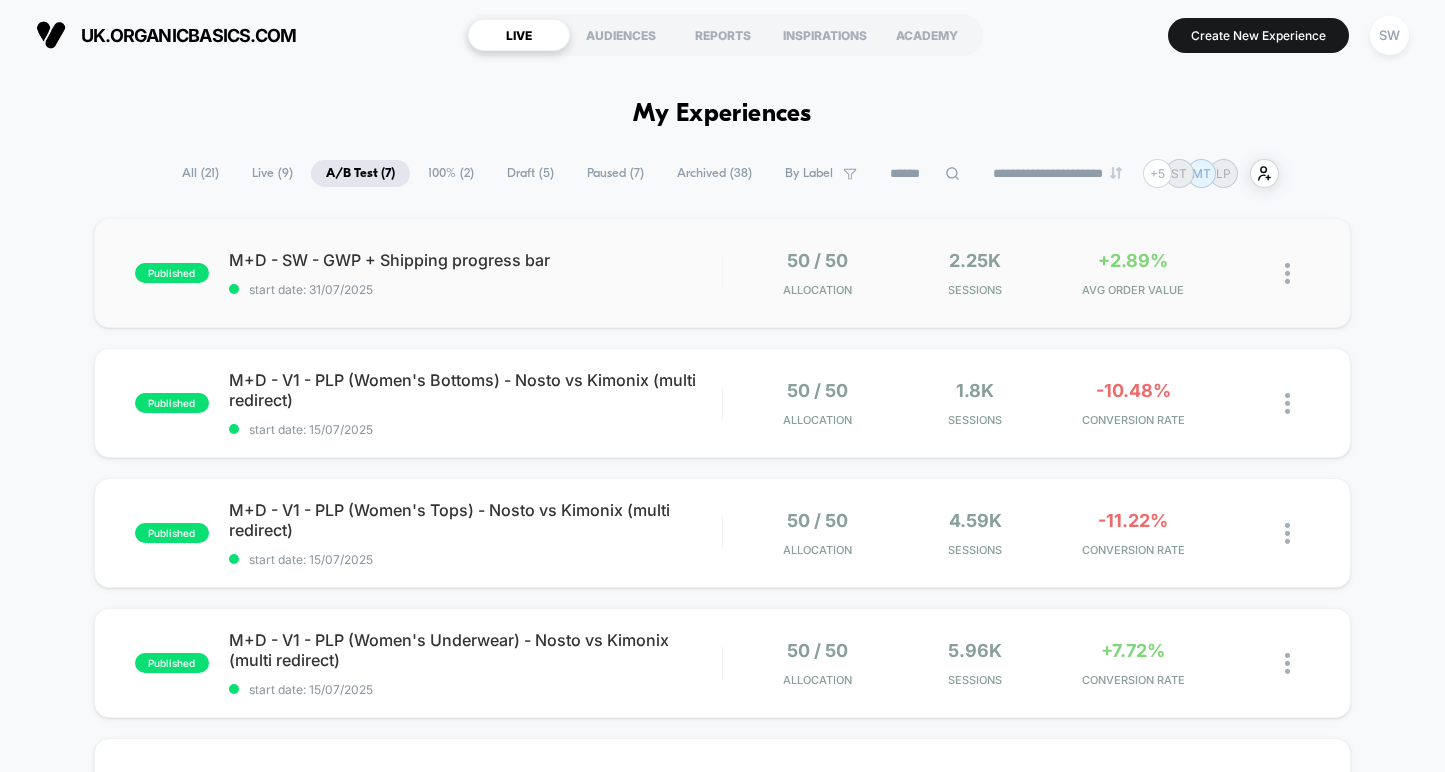 click on "published M+D - SW - GWP + Shipping progress bar start date: 31/07/2025 50 / 50 Allocation 2.25k Sessions +2.89% AVG ORDER VALUE" at bounding box center (722, 273) 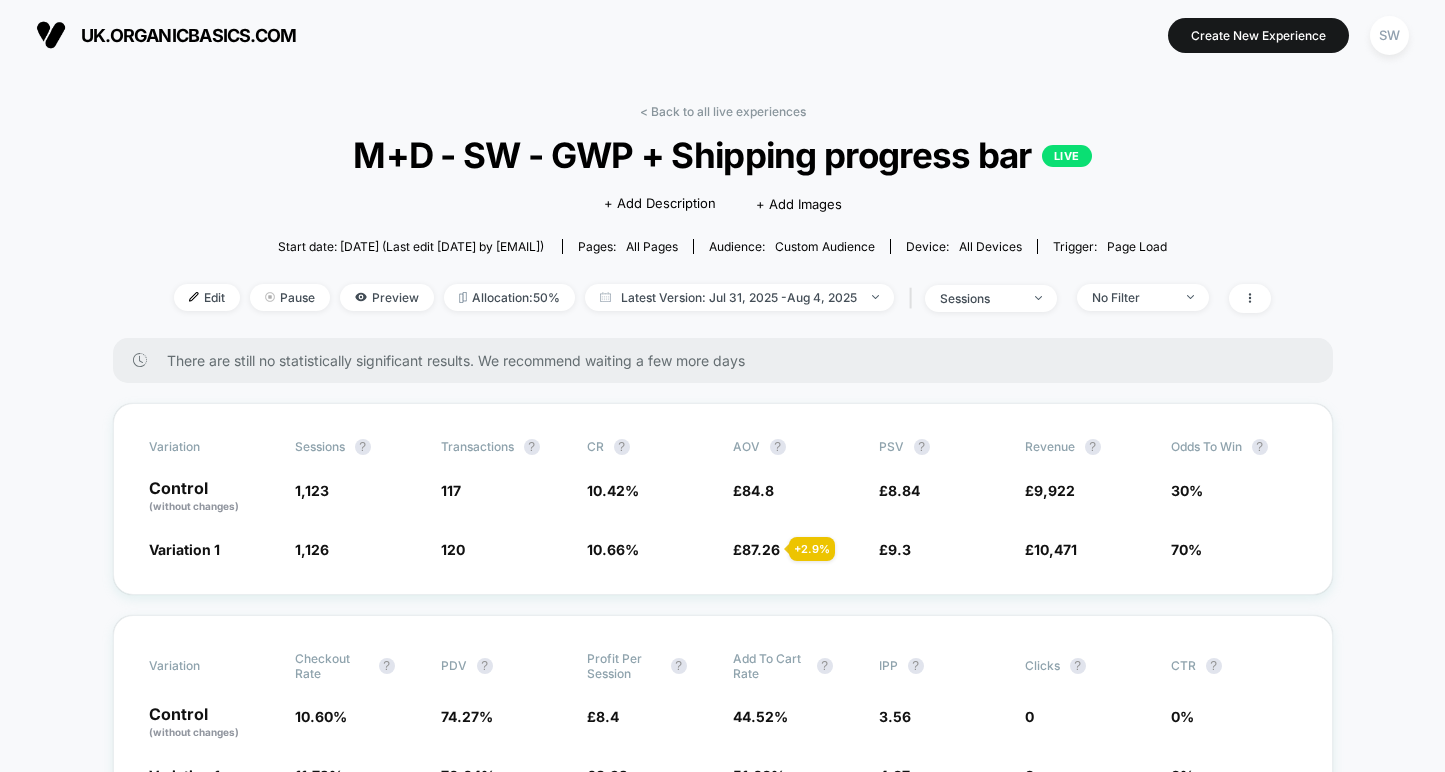 click on "< Back to all live experiences  M+D - SW - GWP + Shipping progress bar LIVE Click to edit experience details + Add Description + Add Images Start date: 31/07/2025 (Last edit 31/07/2025 by mt@organicbasics.com) Pages: all pages Audience: Custom Audience Device: all devices Trigger: Page Load Edit Pause  Preview Allocation:  50% Latest Version:     Jul 31, 2025    -    Aug 4, 2025 |   sessions   No Filter" at bounding box center (722, 221) 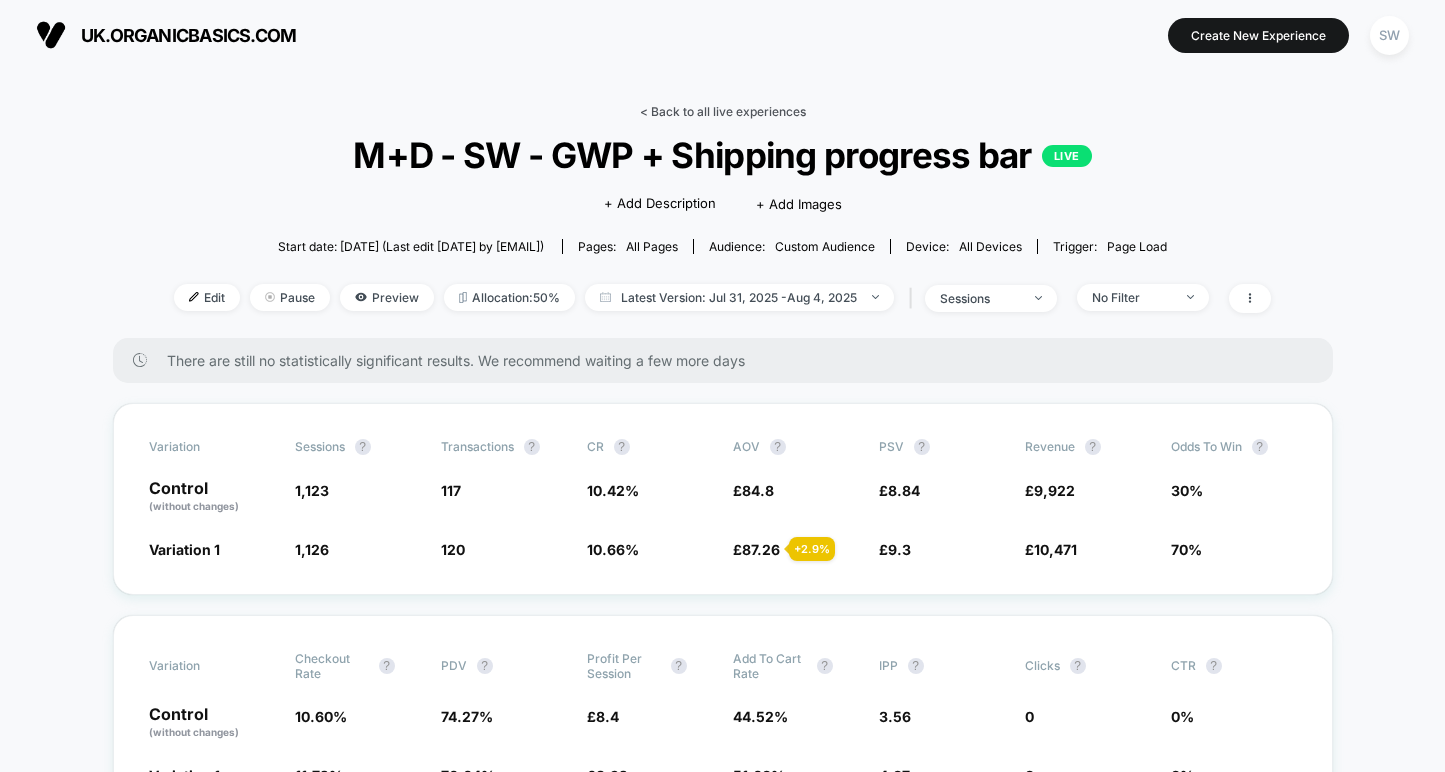 click on "< Back to all live experiences" at bounding box center [723, 111] 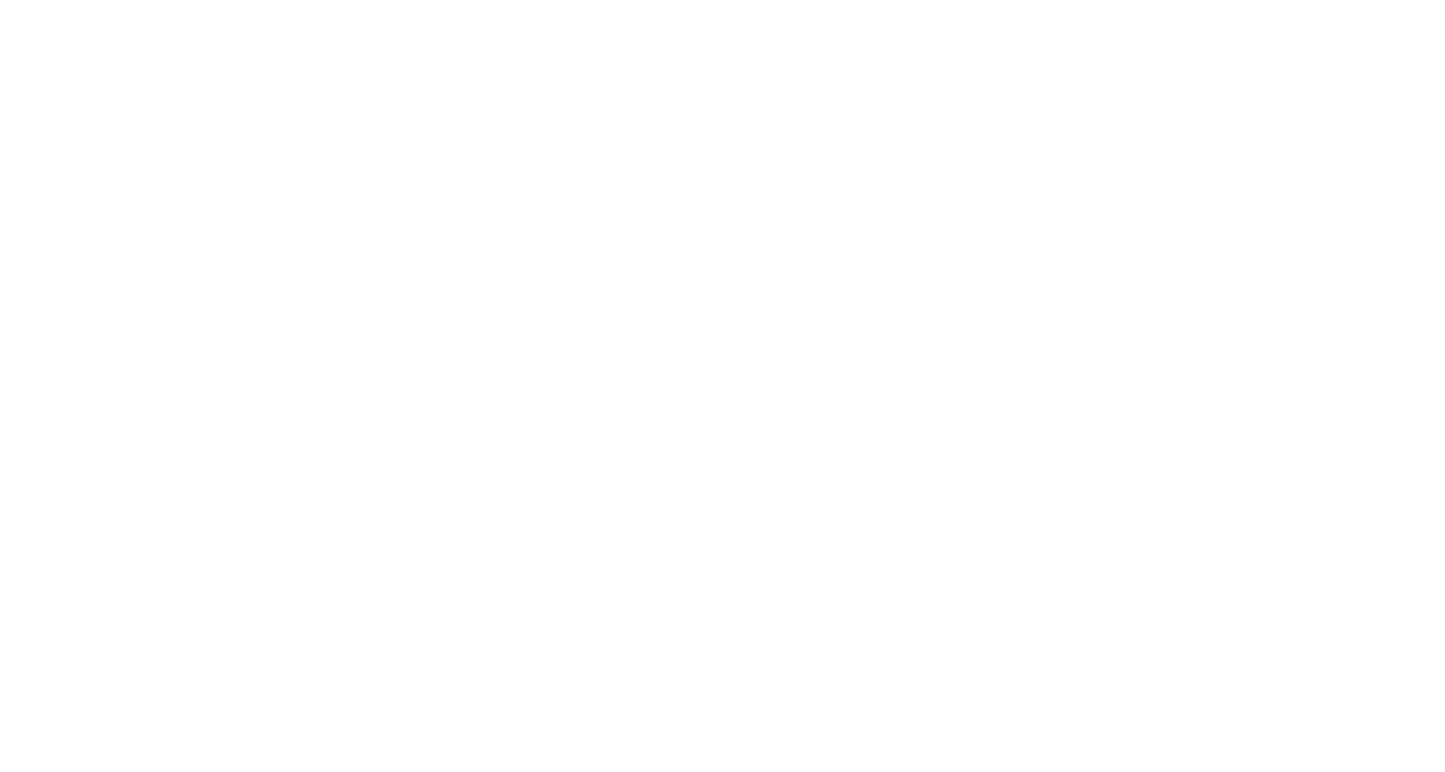 scroll, scrollTop: 0, scrollLeft: 0, axis: both 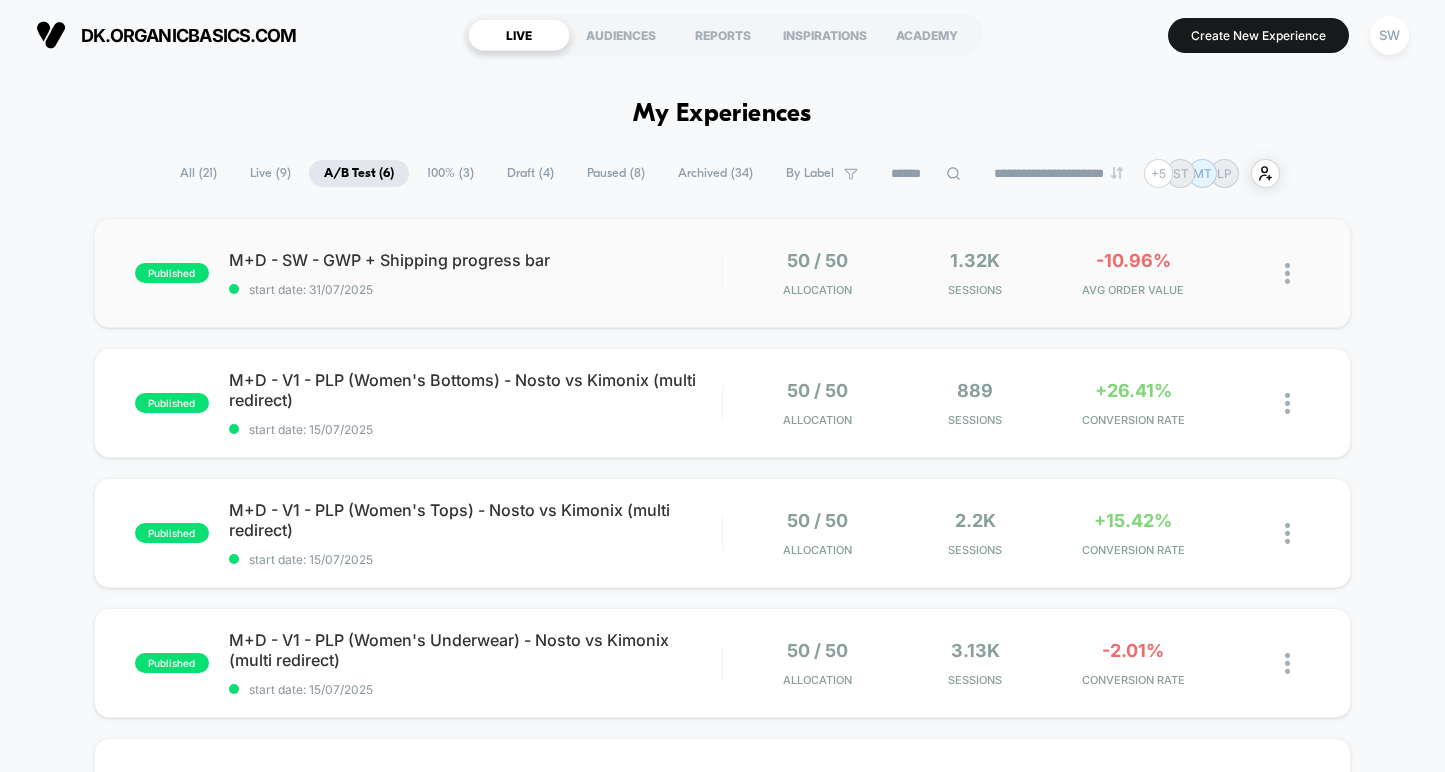 click on "published M+D - SW - GWP + Shipping progress bar start date: [DATE] 50 / 50 Allocation 1.32k Sessions -10.96% AVG ORDER VALUE" at bounding box center [722, 273] 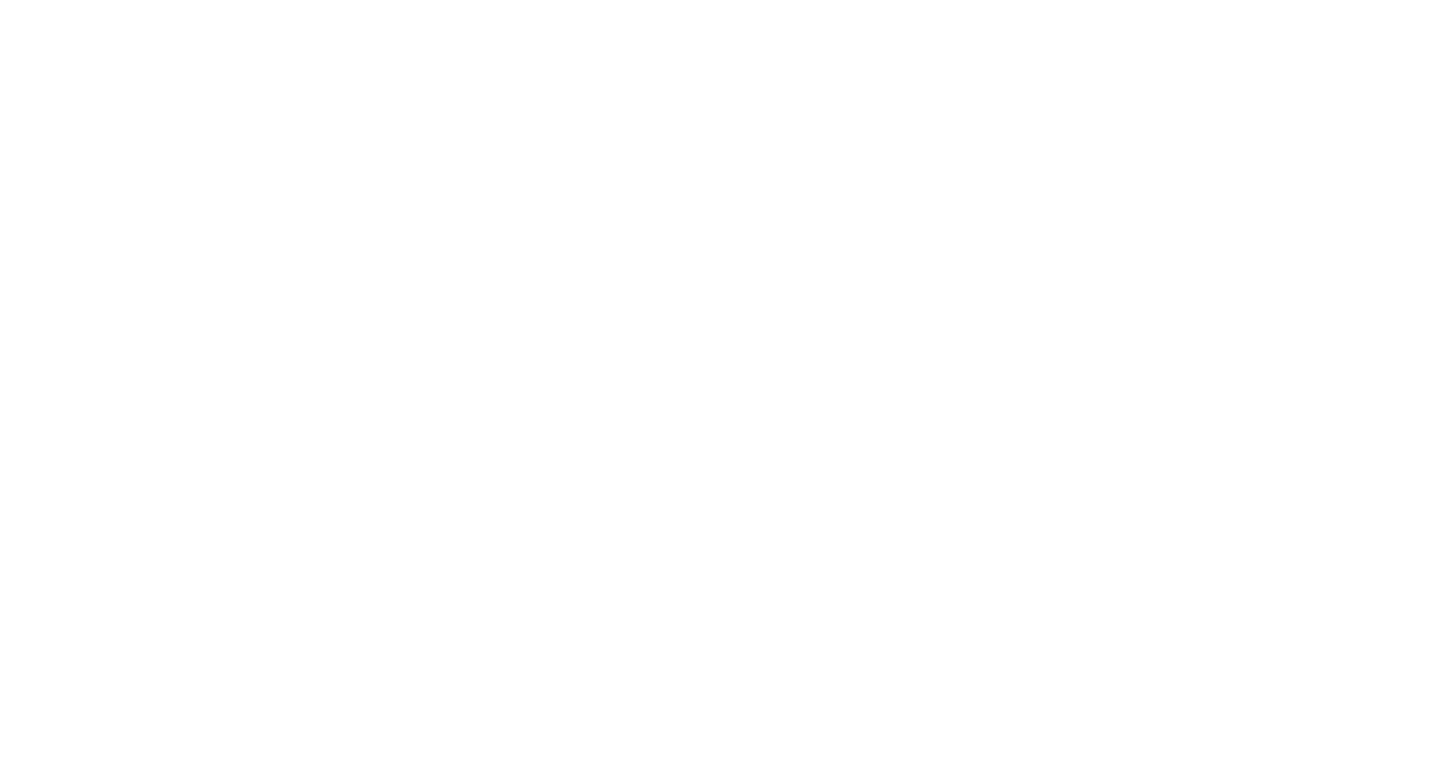scroll, scrollTop: 0, scrollLeft: 0, axis: both 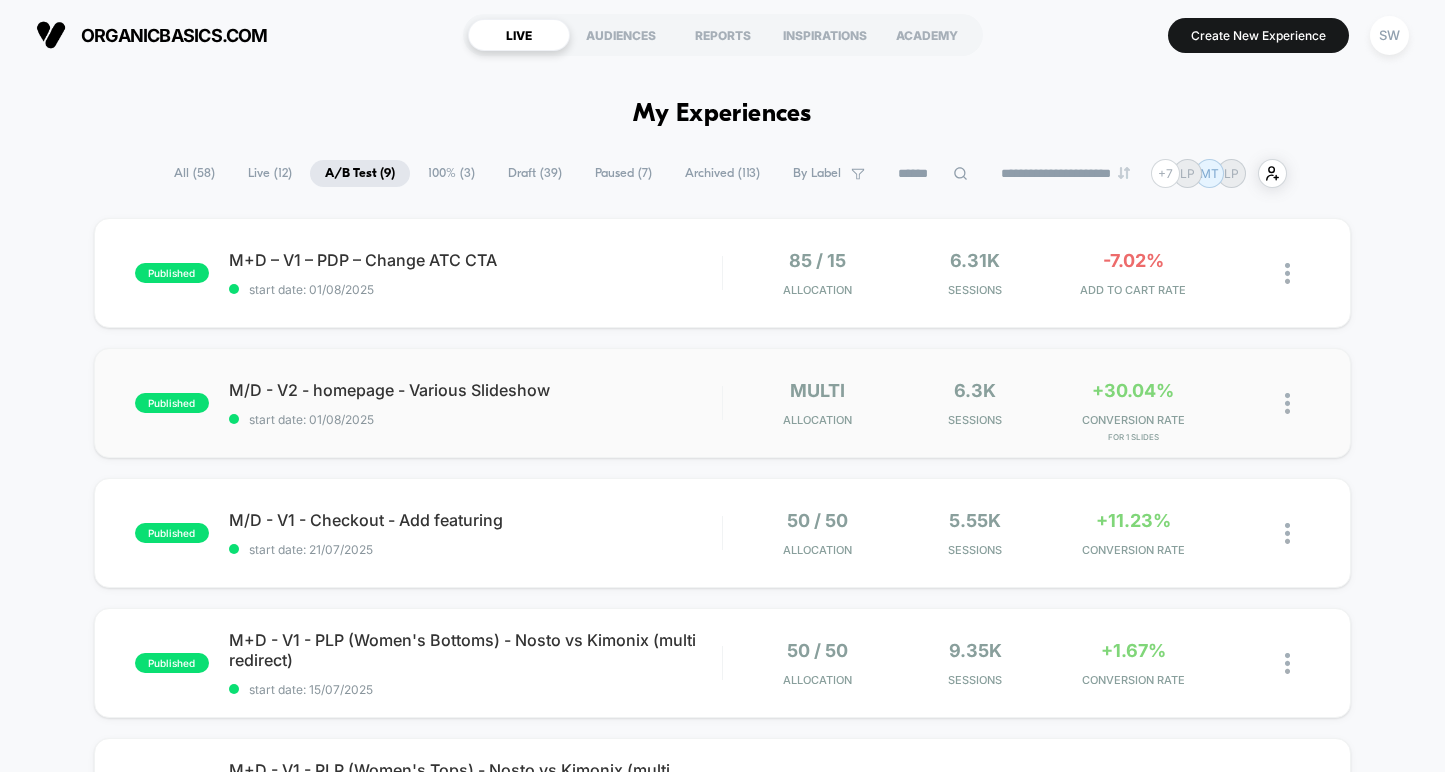 click on "published M/D - V2 - homepage - Various Slideshow start date: [DATE] multi Allocation 6.3k Sessions +30.04% CONVERSION RATE for 1 slides" at bounding box center [722, 403] 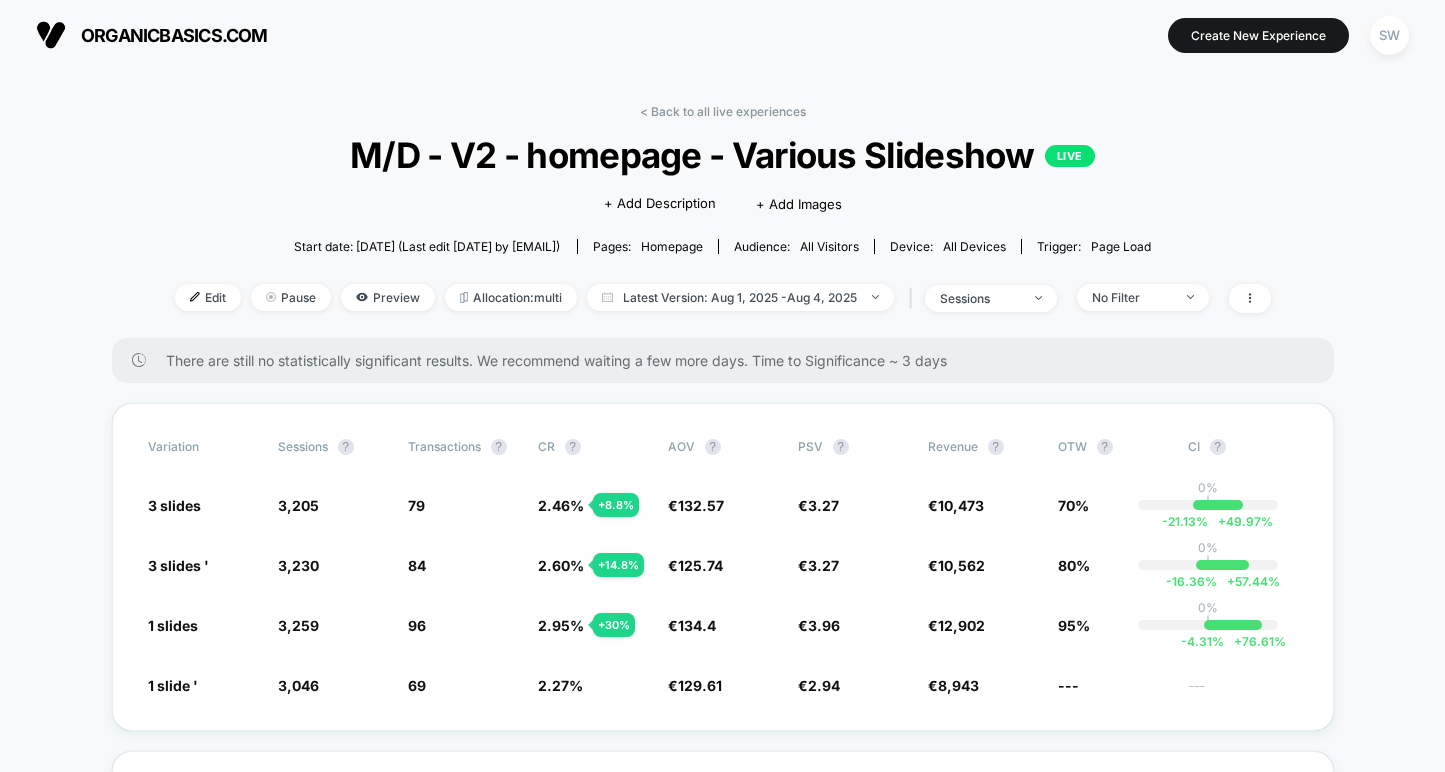 click on "< Back to all live experiences  M/D - V2 - homepage - Various Slideshow LIVE Click to edit experience details + Add Description + Add Images Start date: [DATE] (Last edit [DATE] by [EMAIL]) Pages: homepage Audience: All Visitors Device: all devices Trigger: Page Load Edit Pause  Preview Allocation:  multi Latest Version:     [DATE]    -    [DATE] |   sessions   No Filter" at bounding box center [723, 221] 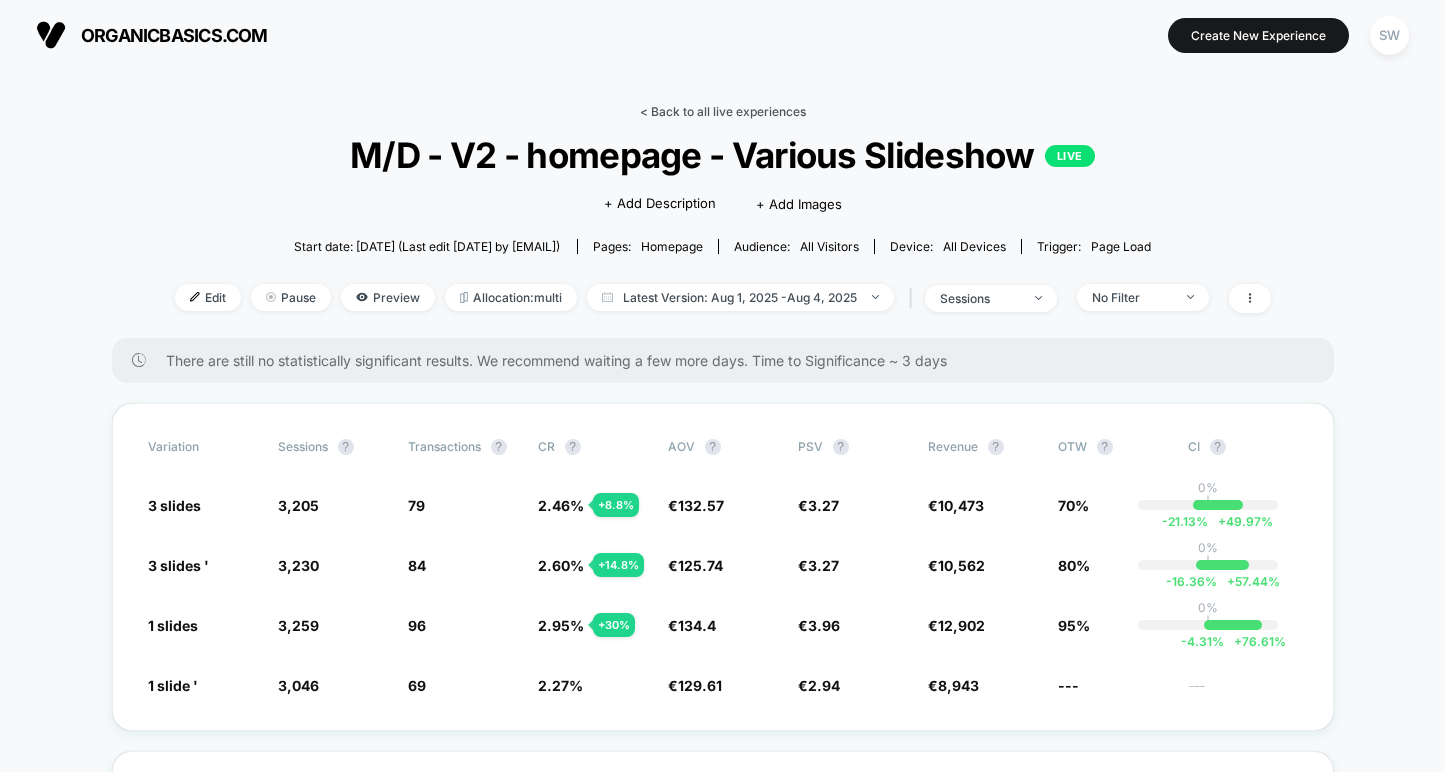 click on "< Back to all live experiences" at bounding box center [723, 111] 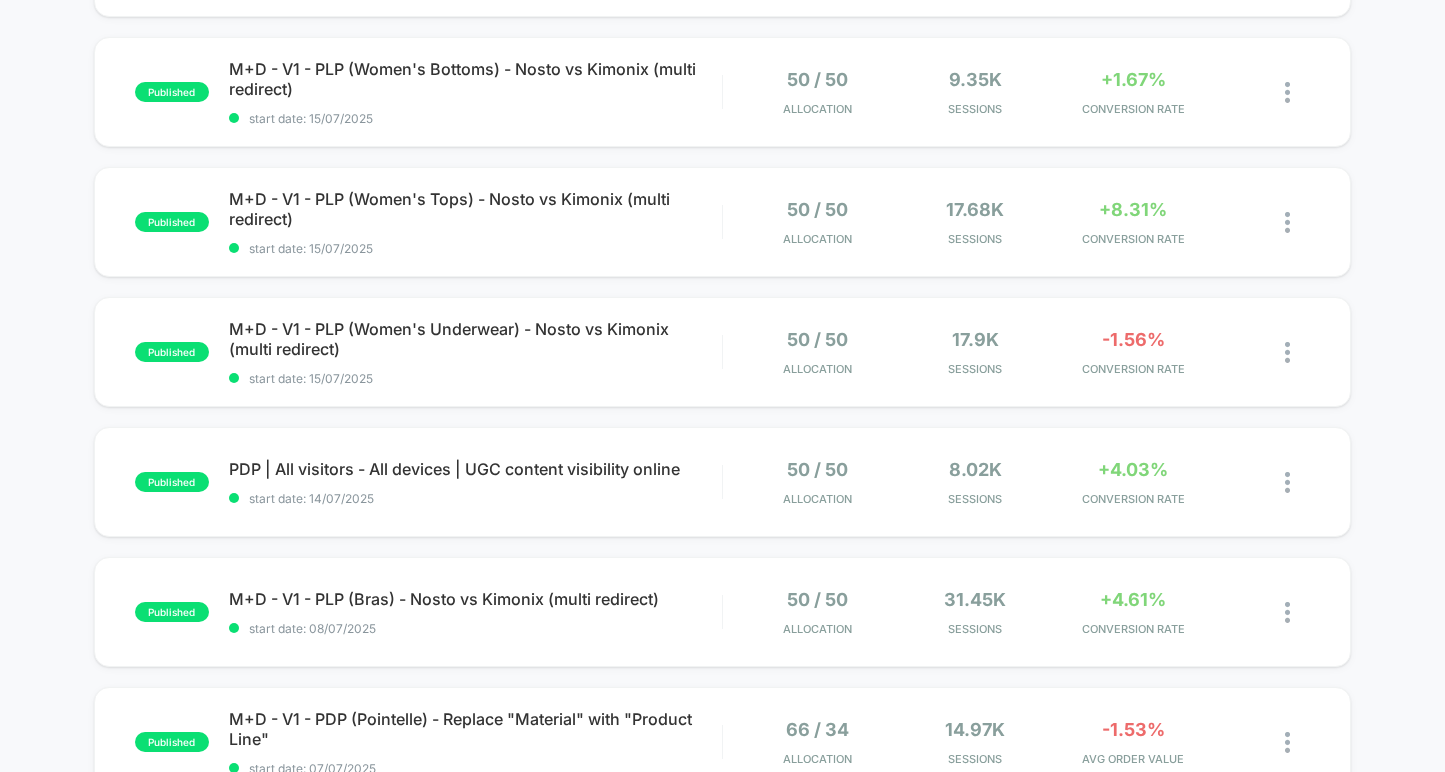 scroll, scrollTop: 581, scrollLeft: 0, axis: vertical 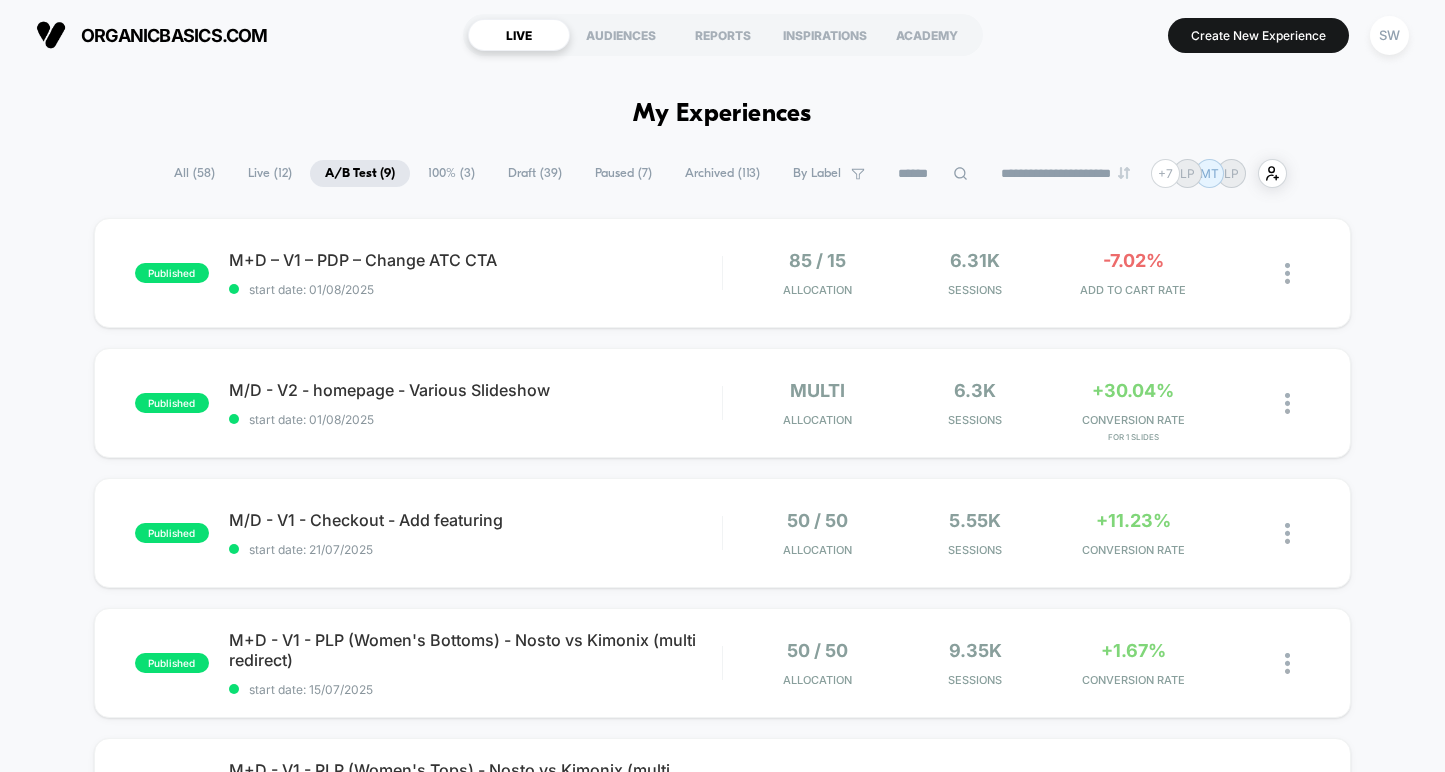 click on "My Experiences" at bounding box center (722, 114) 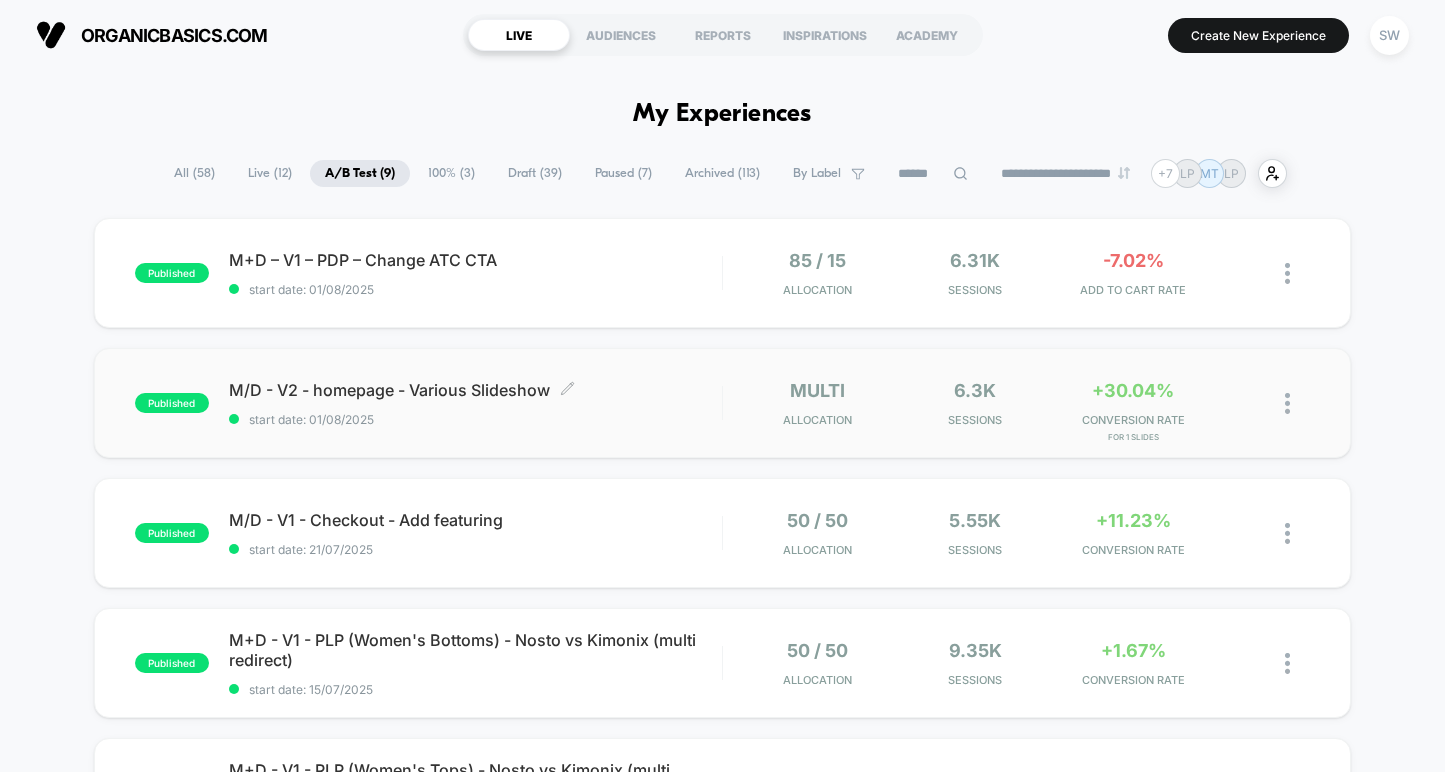 click on "start date: 01/08/2025" at bounding box center (475, 419) 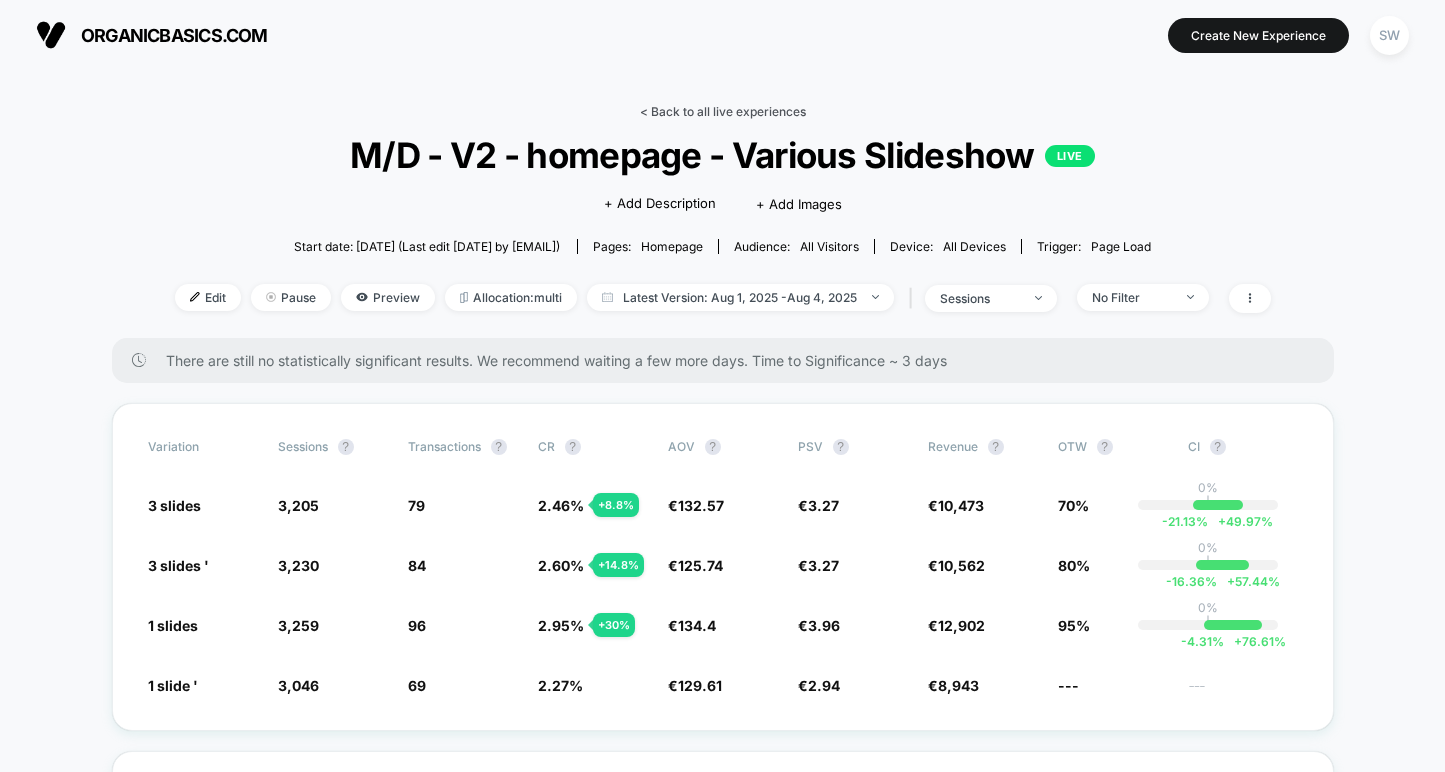 click on "< Back to all live experiences" at bounding box center [723, 111] 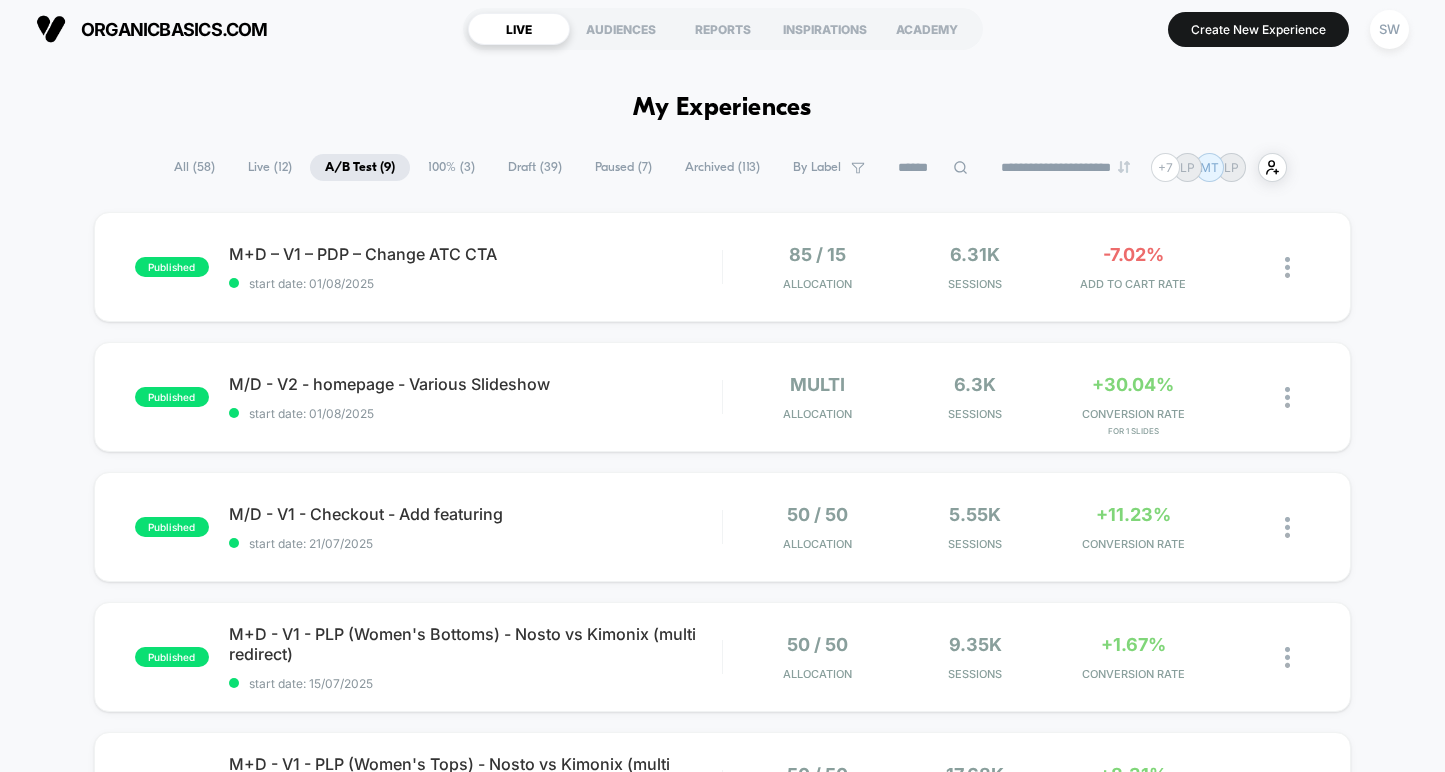 scroll, scrollTop: 0, scrollLeft: 0, axis: both 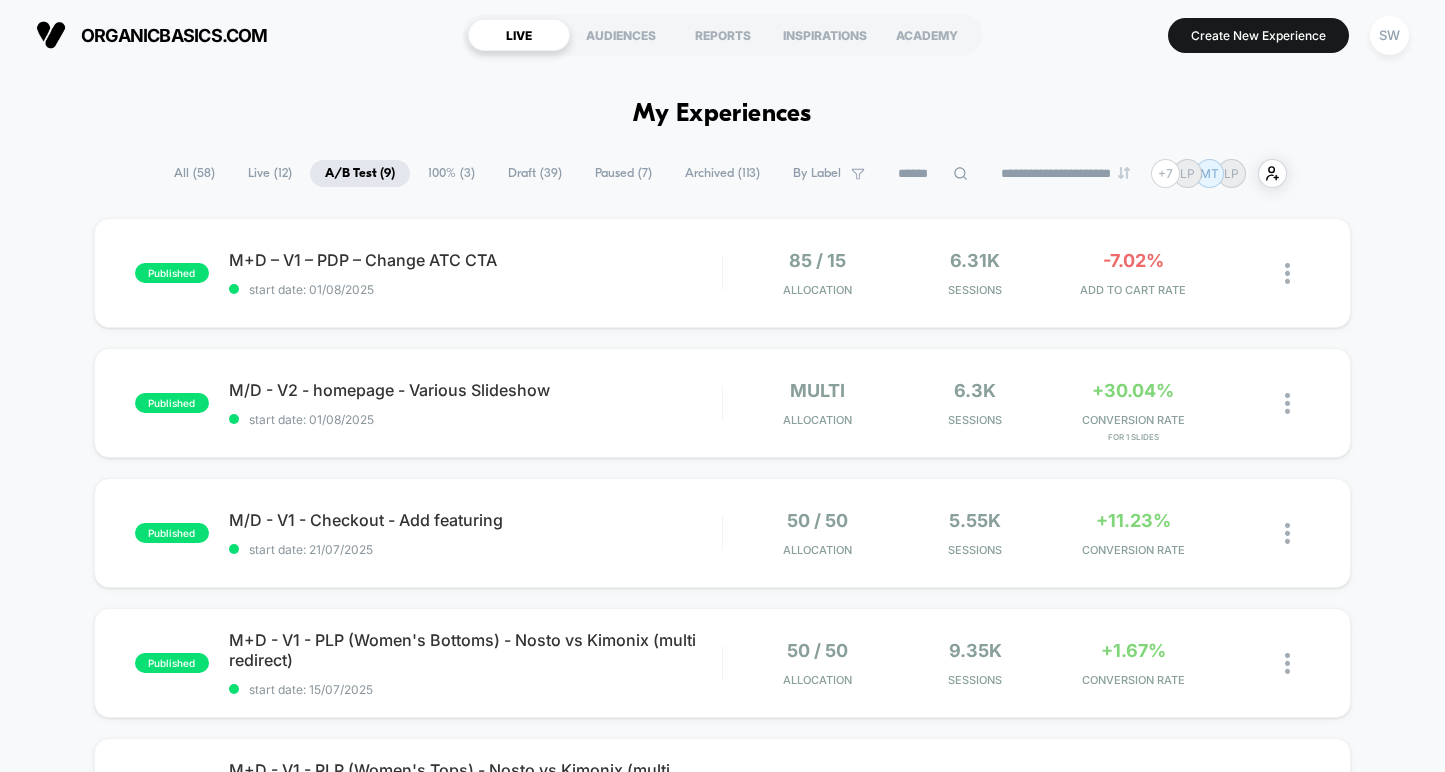 click on "My Experiences" at bounding box center (722, 114) 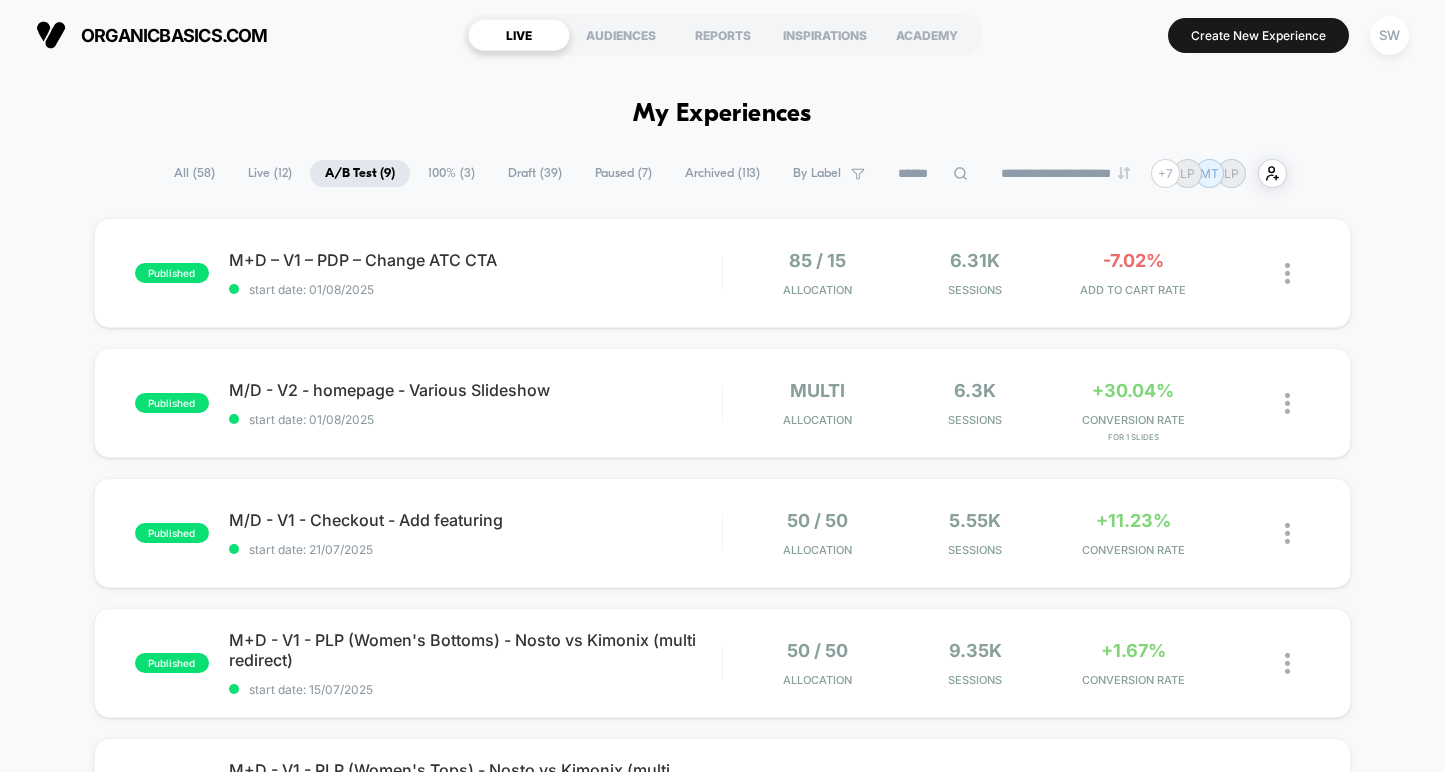 click on "**********" at bounding box center (722, 1664) 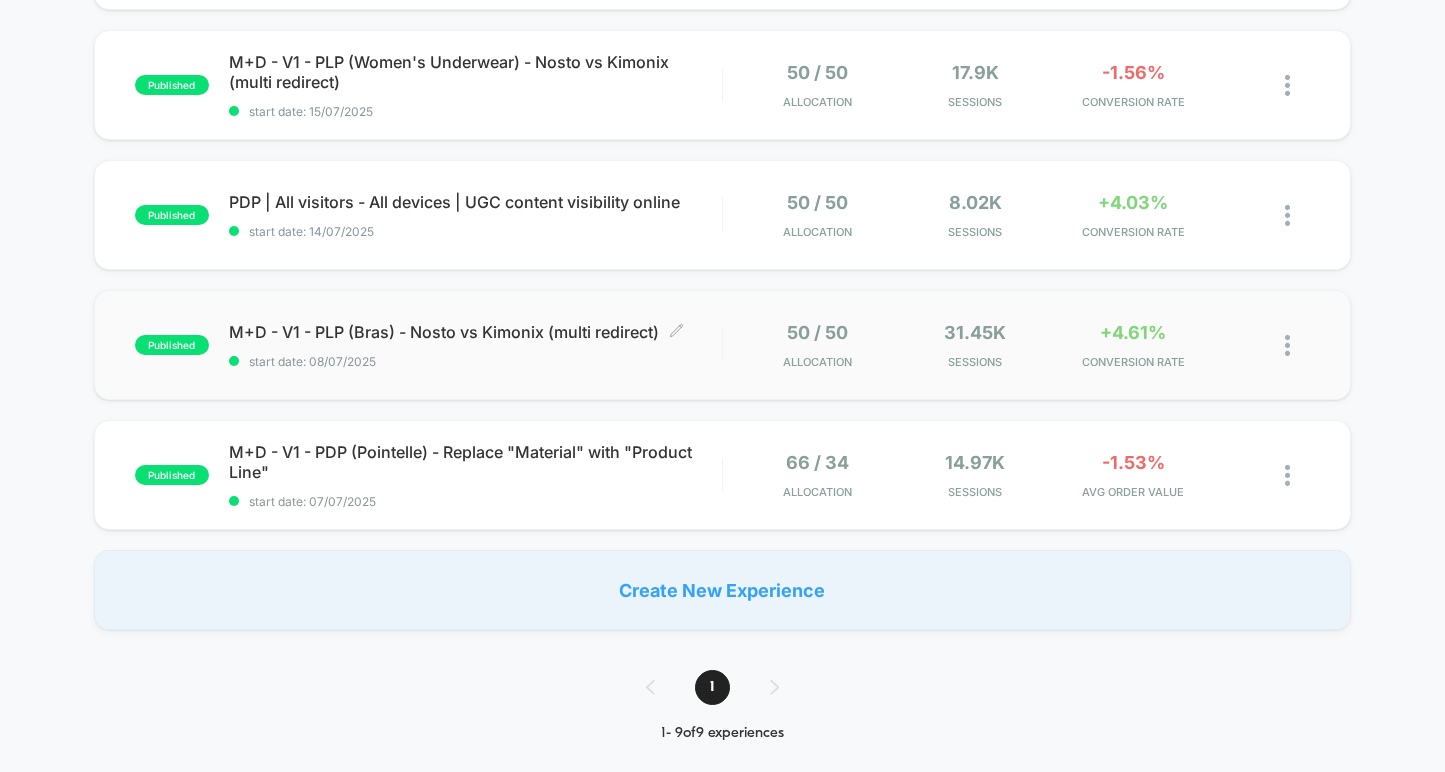 scroll, scrollTop: 823, scrollLeft: 0, axis: vertical 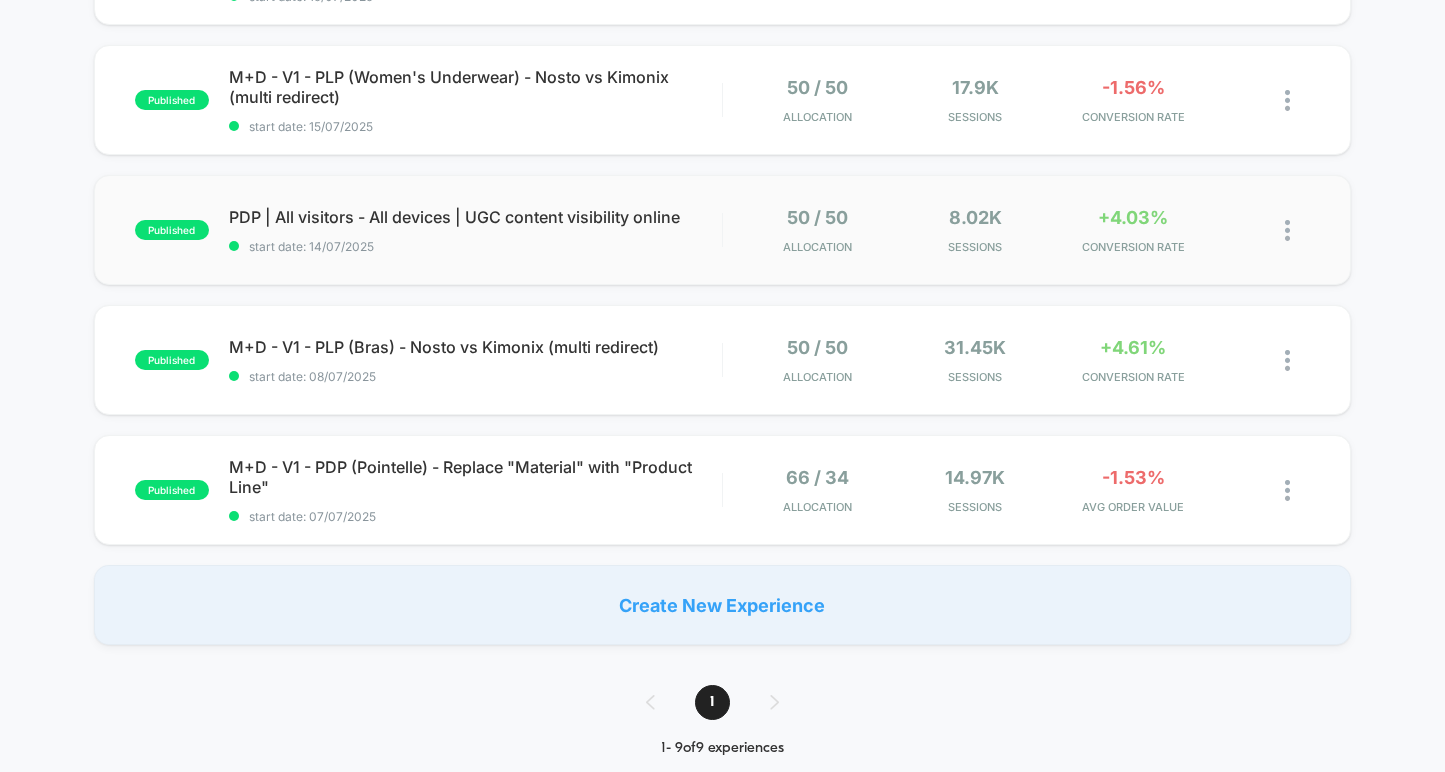 click on "published PDP | All visitors - All devices | UGC content visibility online start date: [DATE] 50 / 50 Allocation 8.02k Sessions +4.03% CONVERSION RATE" at bounding box center (722, 230) 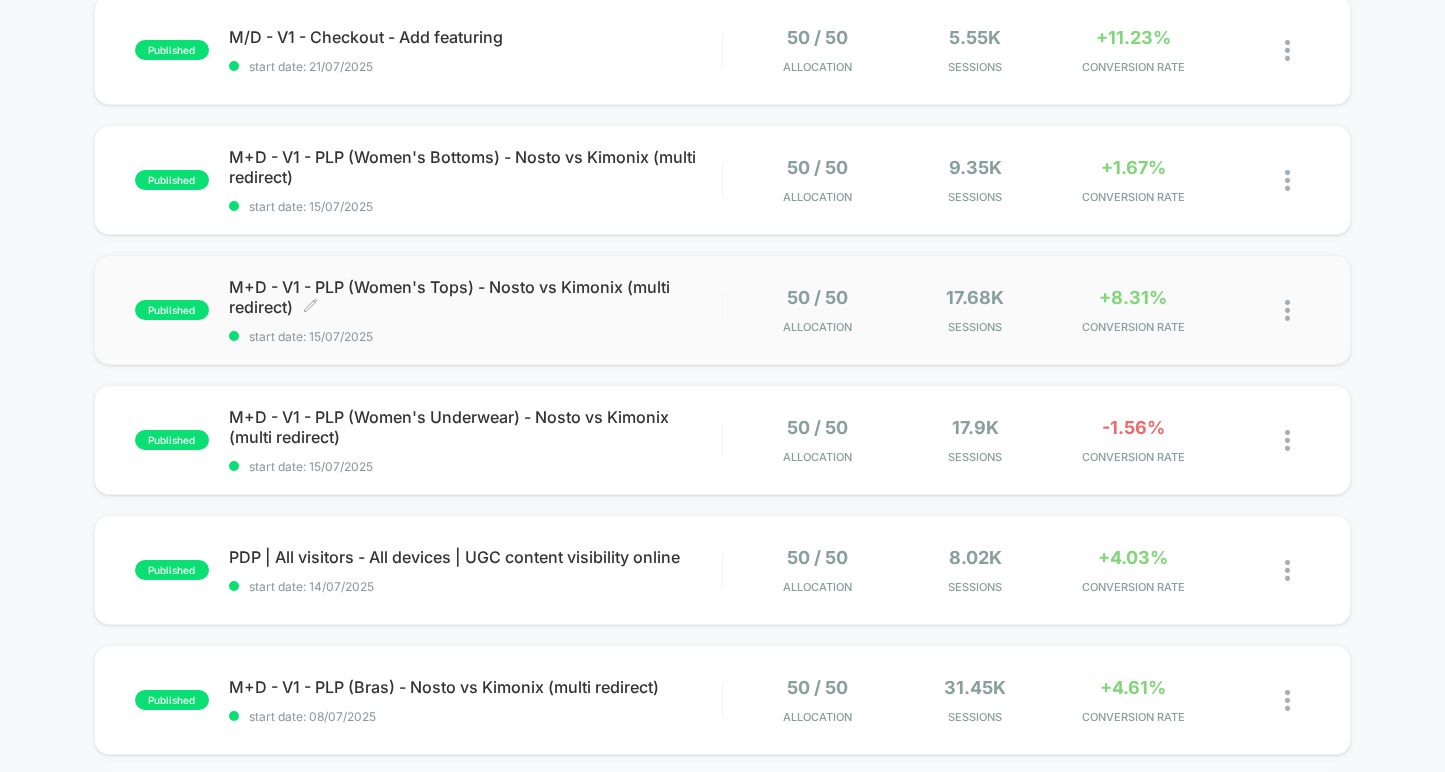 scroll, scrollTop: 507, scrollLeft: 0, axis: vertical 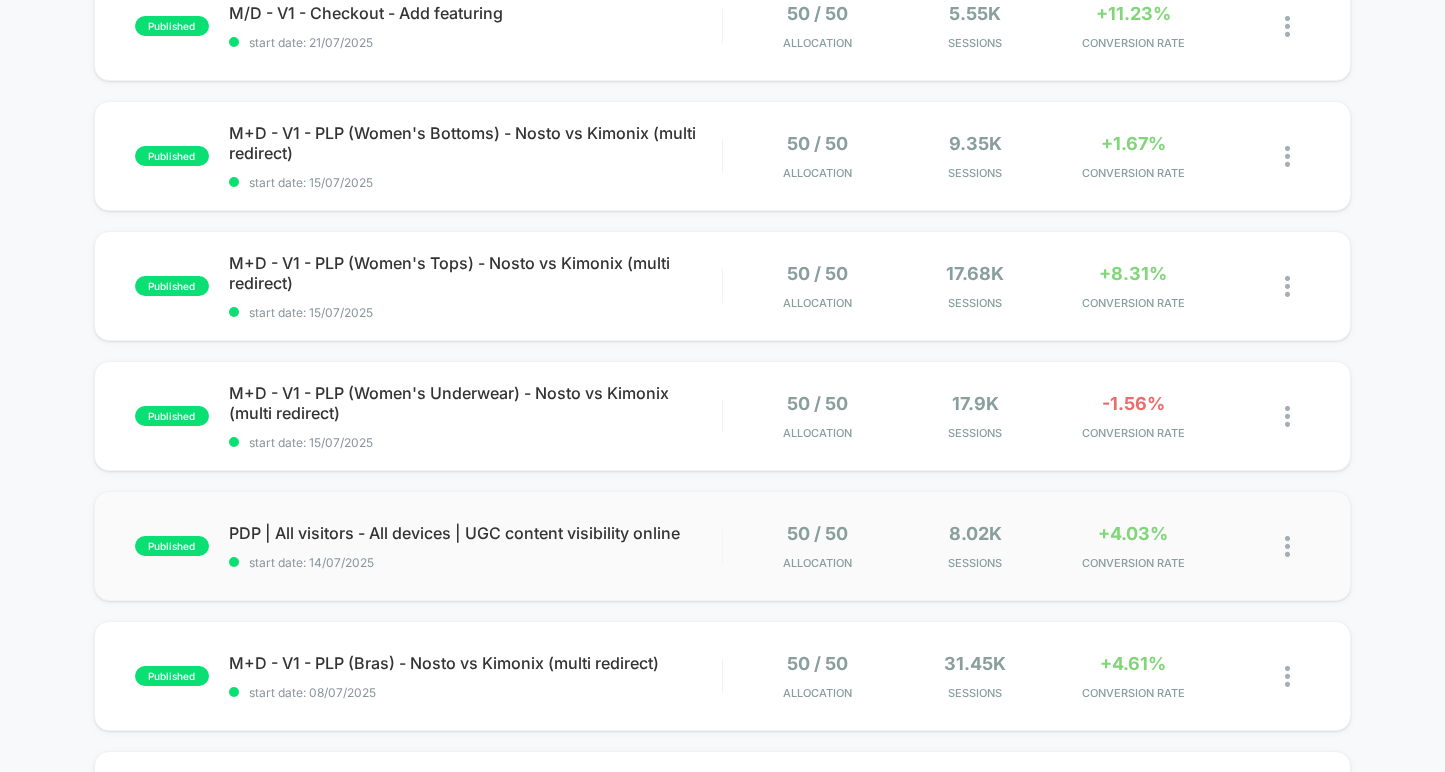 click on "50 / 50 Allocation" at bounding box center [817, 546] 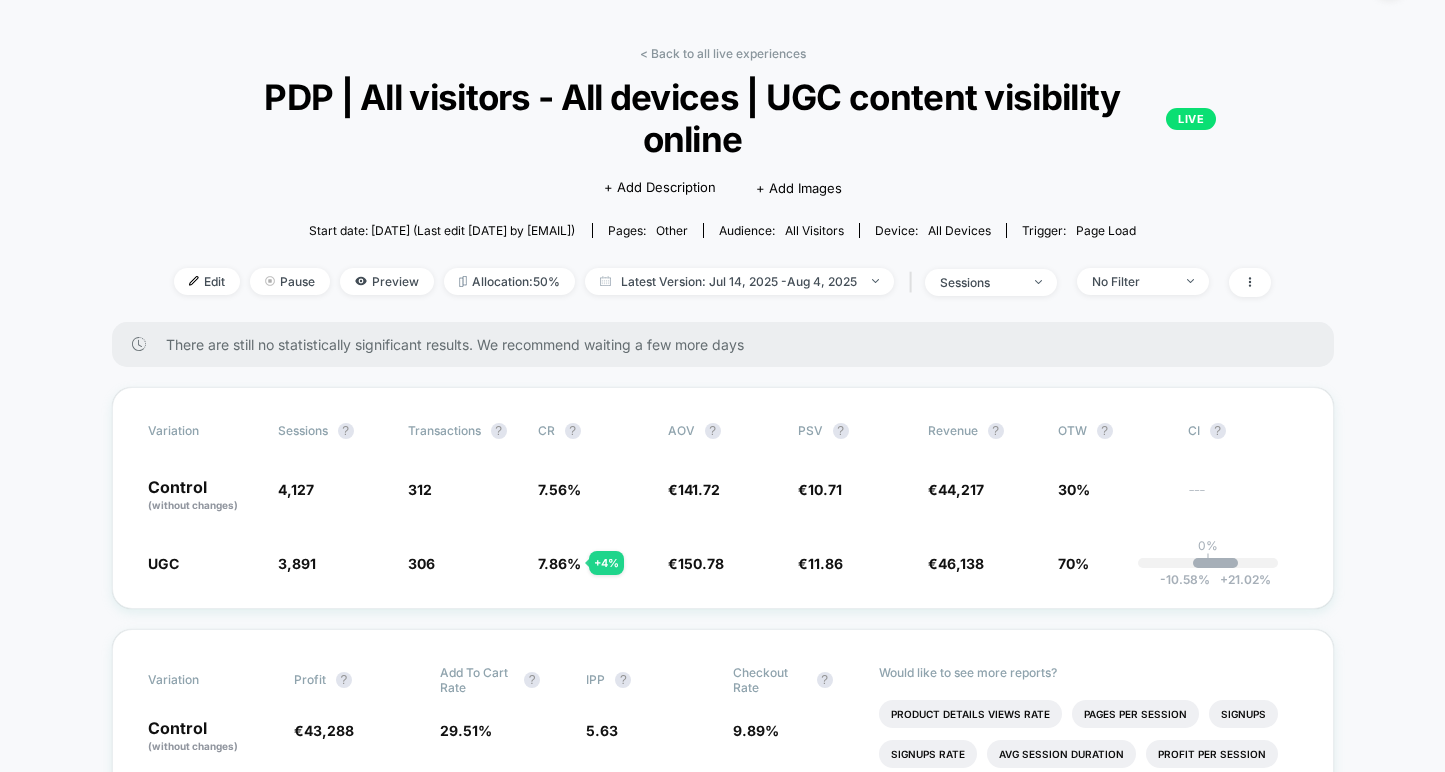 scroll, scrollTop: 59, scrollLeft: 0, axis: vertical 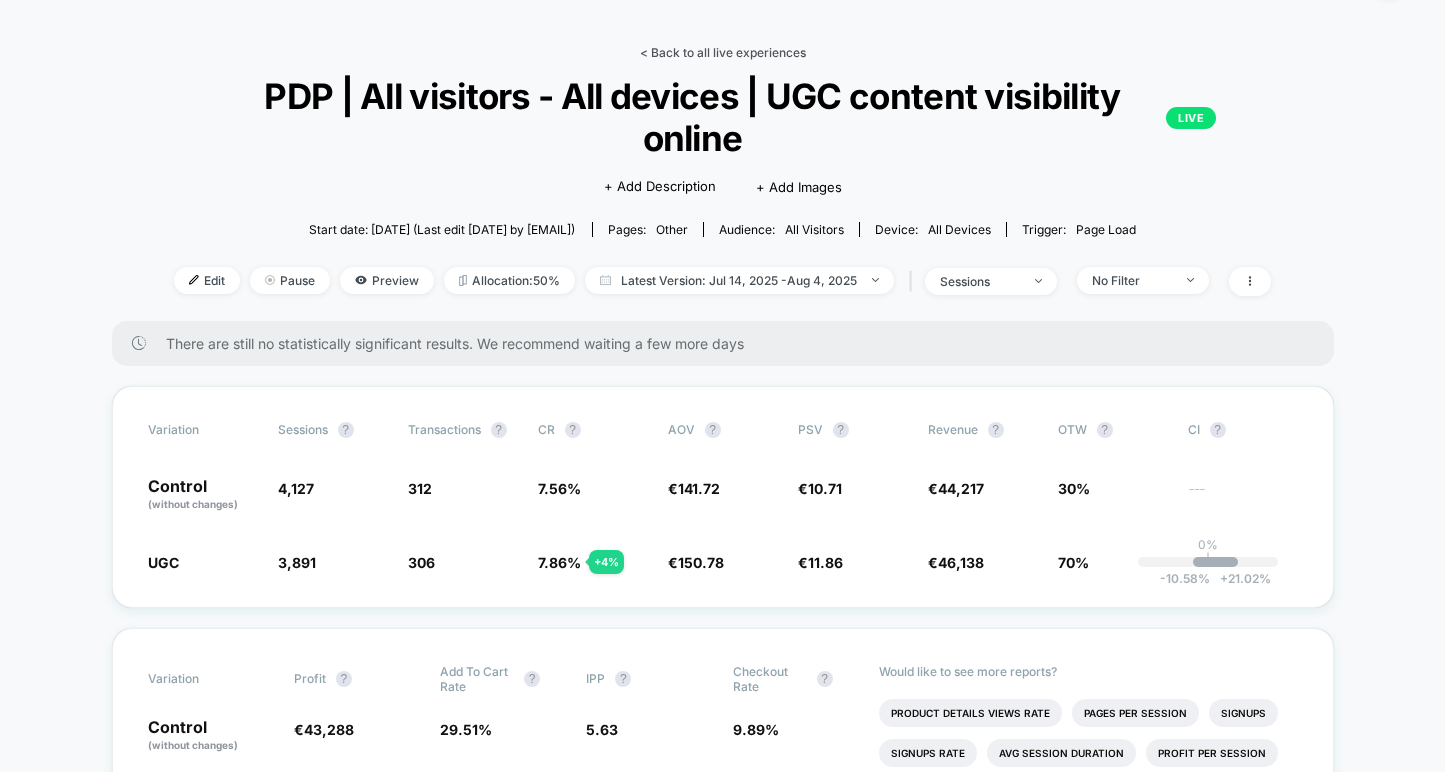 click on "< Back to all live experiences" at bounding box center [723, 52] 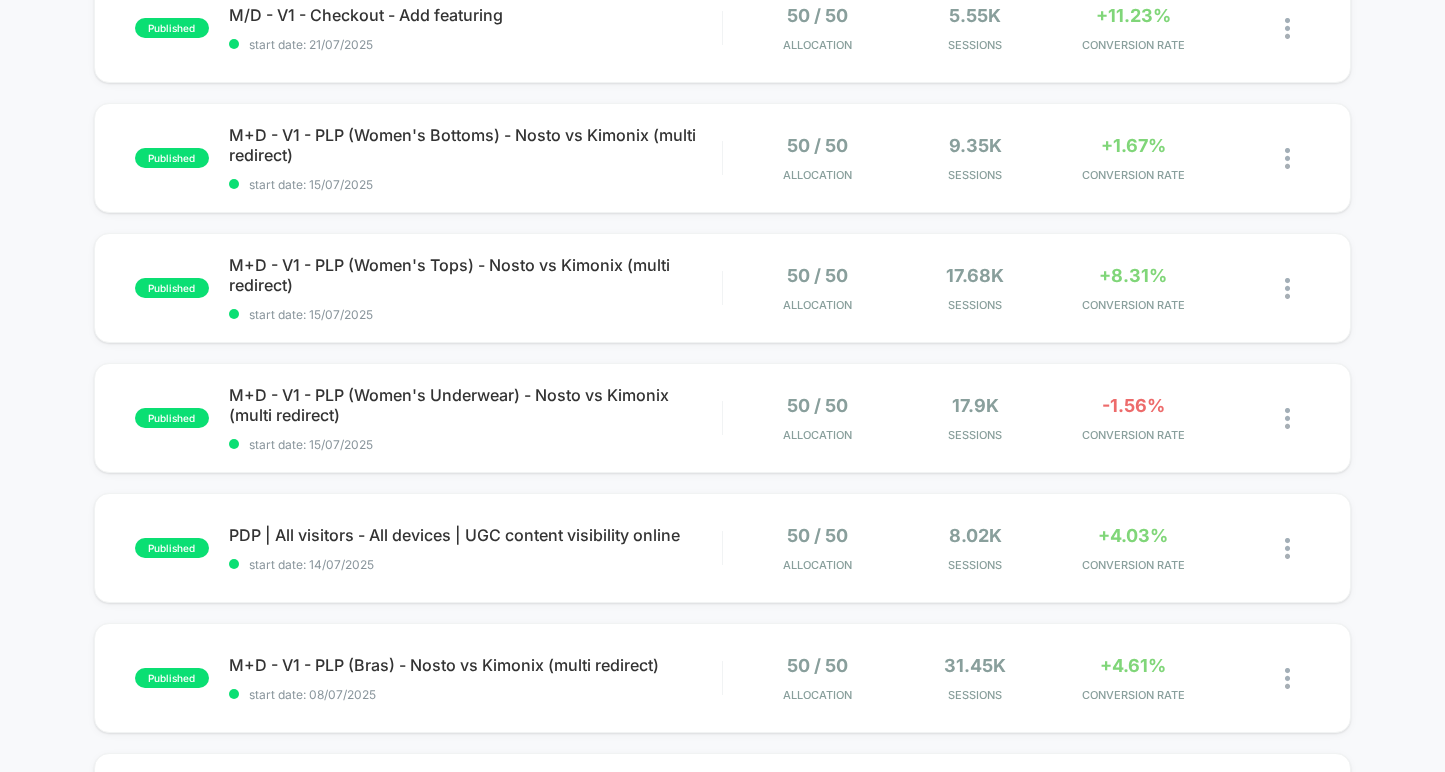 scroll, scrollTop: 508, scrollLeft: 0, axis: vertical 